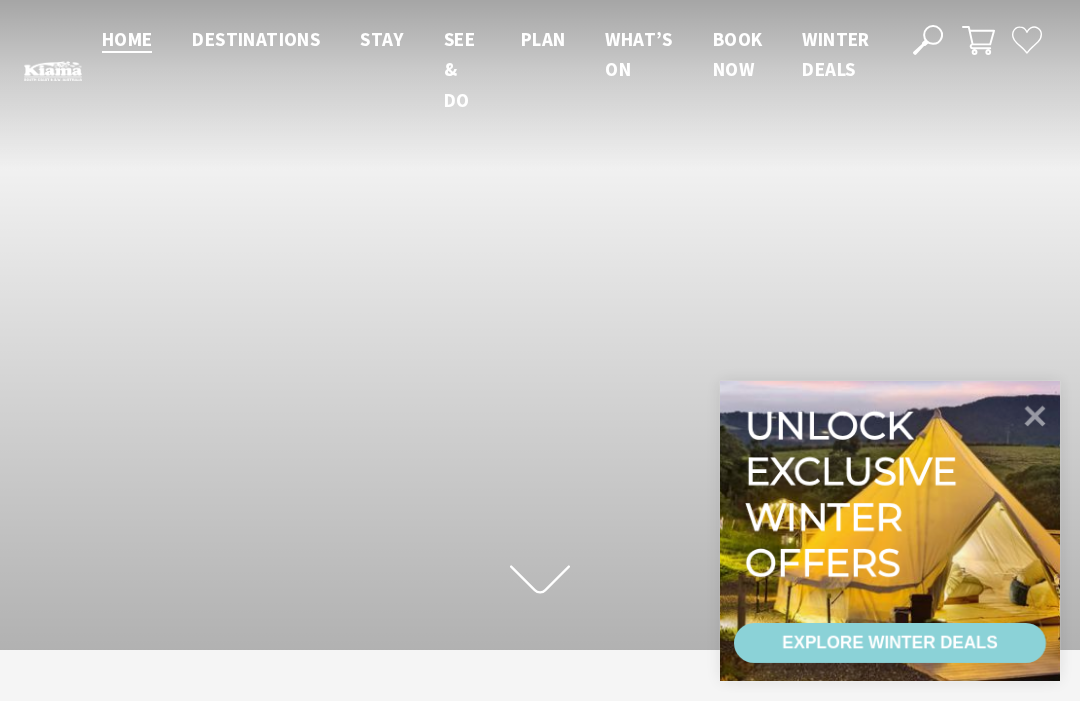 scroll, scrollTop: 0, scrollLeft: 0, axis: both 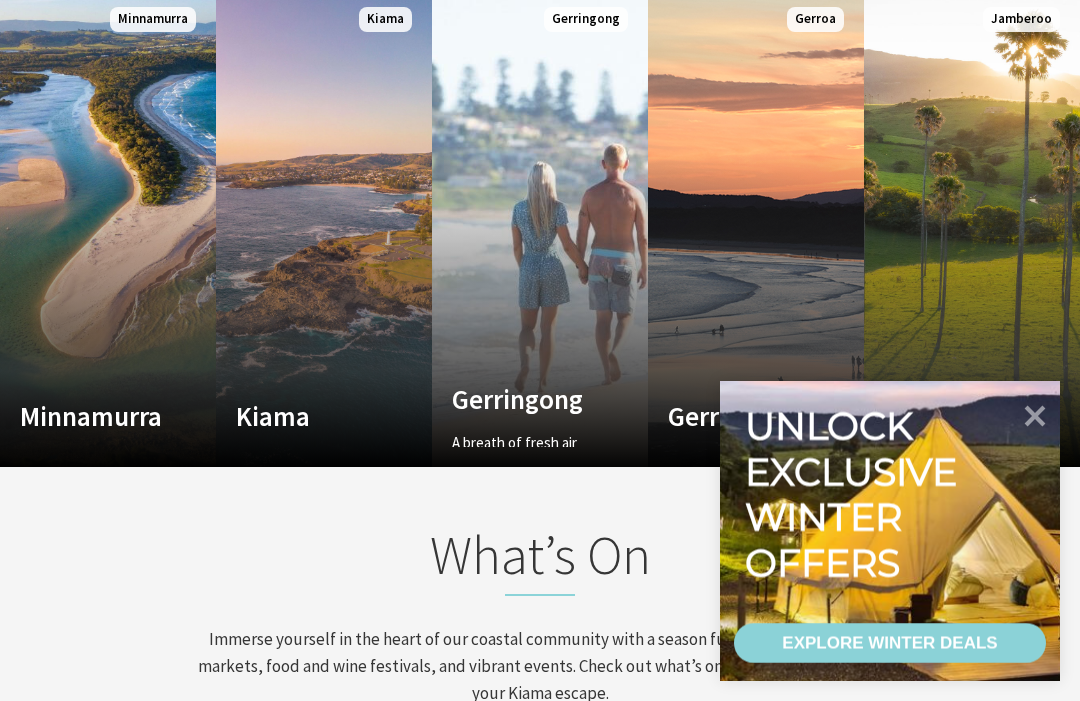 click on "A breath of fresh air" at bounding box center (524, 443) 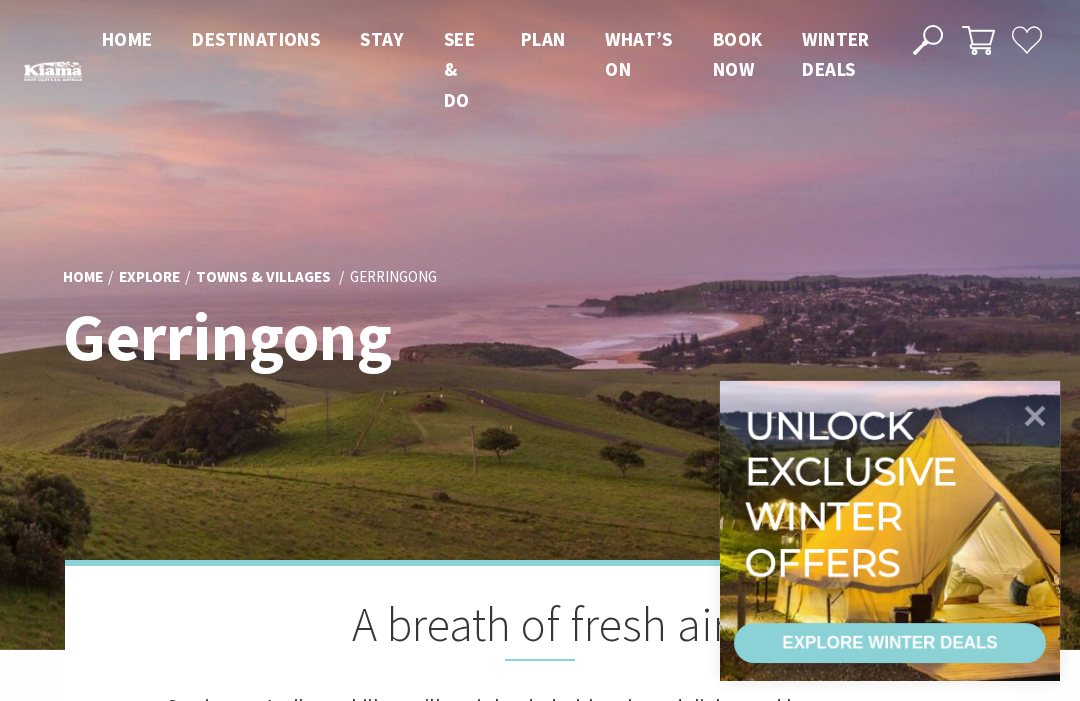 scroll, scrollTop: 0, scrollLeft: 0, axis: both 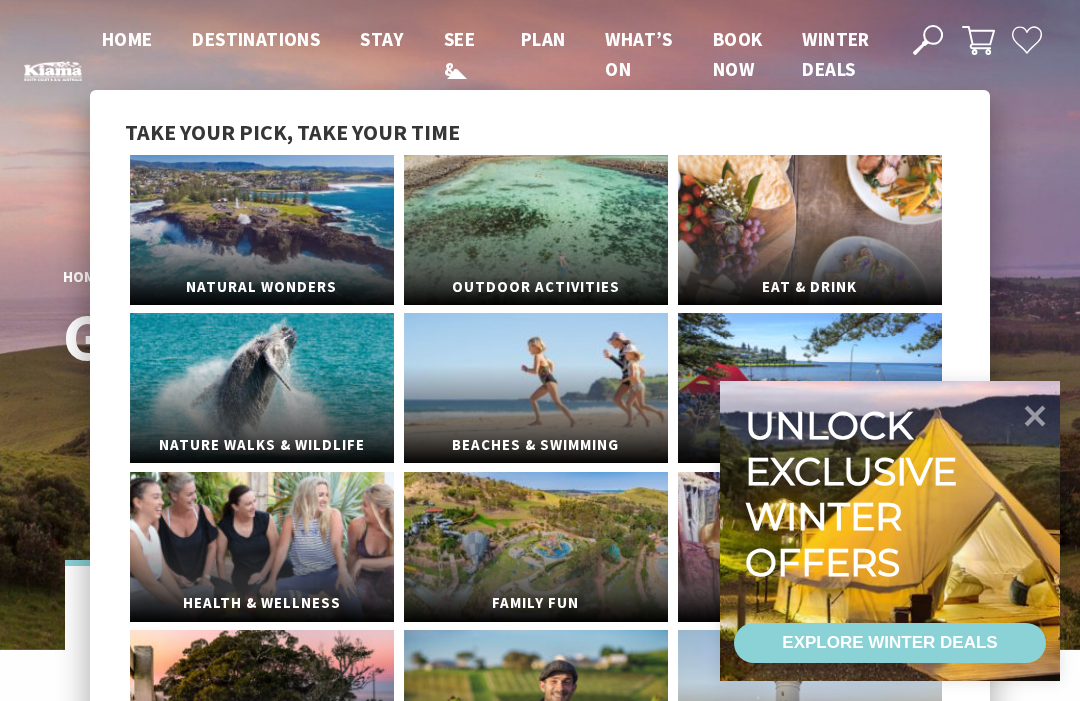 click on "See & Do" at bounding box center [459, 69] 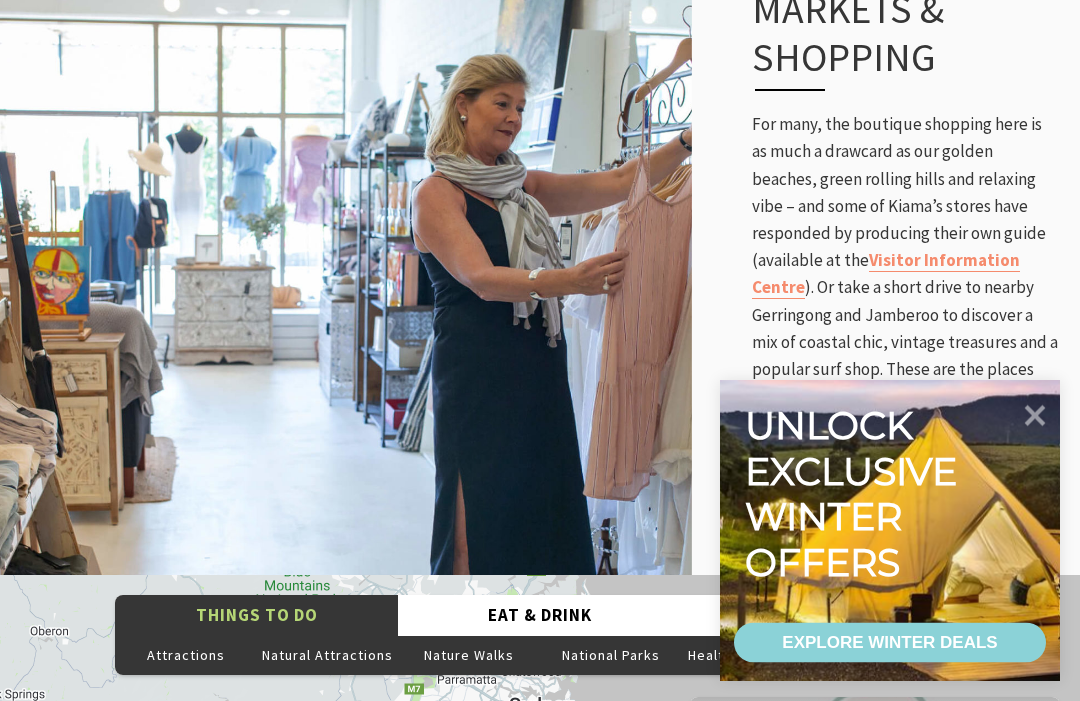 scroll, scrollTop: 3669, scrollLeft: 0, axis: vertical 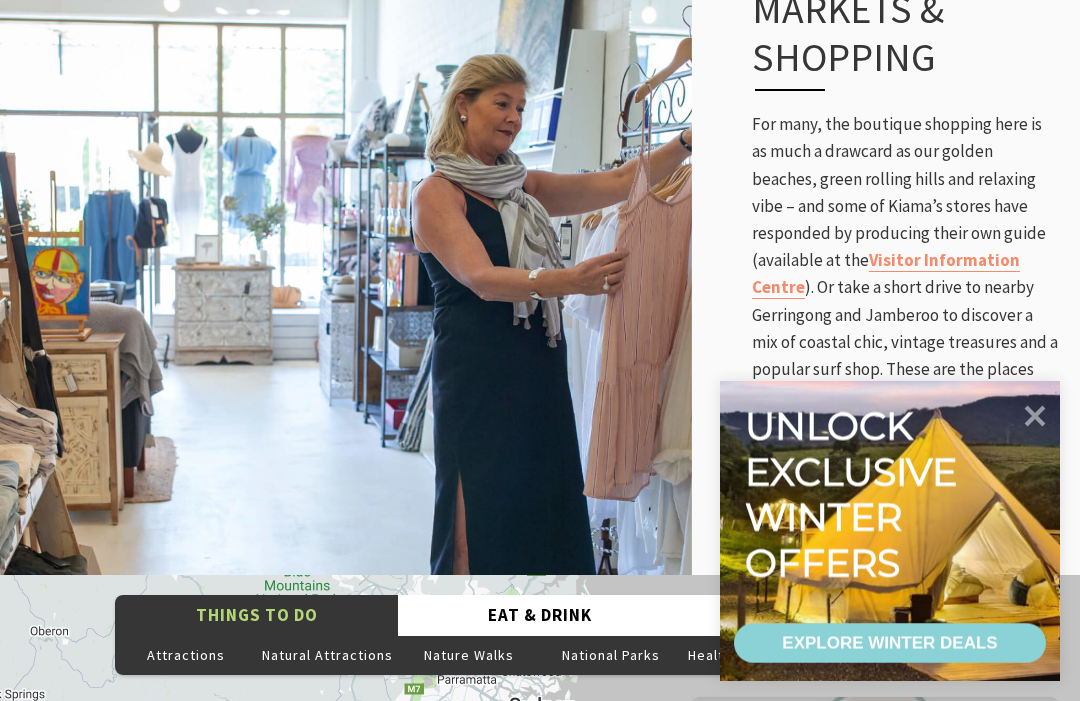 click on "The Sea & Beau Hoddles Track, Kiama Kiama Ceramic Art Studio - Teaching and Making Ceramics The Collective Beat - Kiama Siam Balance Float and Wellness The Lampshade Workroom Kerry Bruce Art Wellness & Recovery Haus Gerringong Heritage Museum Fern Street Gallery Emergence Yoga Kiama Andrew McPhail Art Willowvale Road Miss Zoe's School of Dance The Man Walk Budderoo National Park Barren Grounds picnic area Minnamurra River Minnamurra Beach Jamberoo Action Park Barren Grounds Nature Reserve Jamberoo Pool Sara Handmade Jewellery Norfolk & Co Gerringong Bombo Clothing Co 34 Degrees South Trading Company Sevenmarks Gallery Shellharbour Wild Soul Clay Studios Soul Revival Spa The Studio Kiama Gerringong Headland Cathedral Rocks, Kiama Downs Candle and Diffuser Workshop Nellies Glen picnic area Illawarra Fly Treetop Adventures Jerrara Wetlands Continental Ocean Pool Kiama Blowhole Point Ocean Pool Boat Harbour Ocean Pool, Gerringong South Werri (Ourie) Ocean Pool, Gerringong Kiama Heritage Walk Kiama Tennis Club" at bounding box center (540, 935) 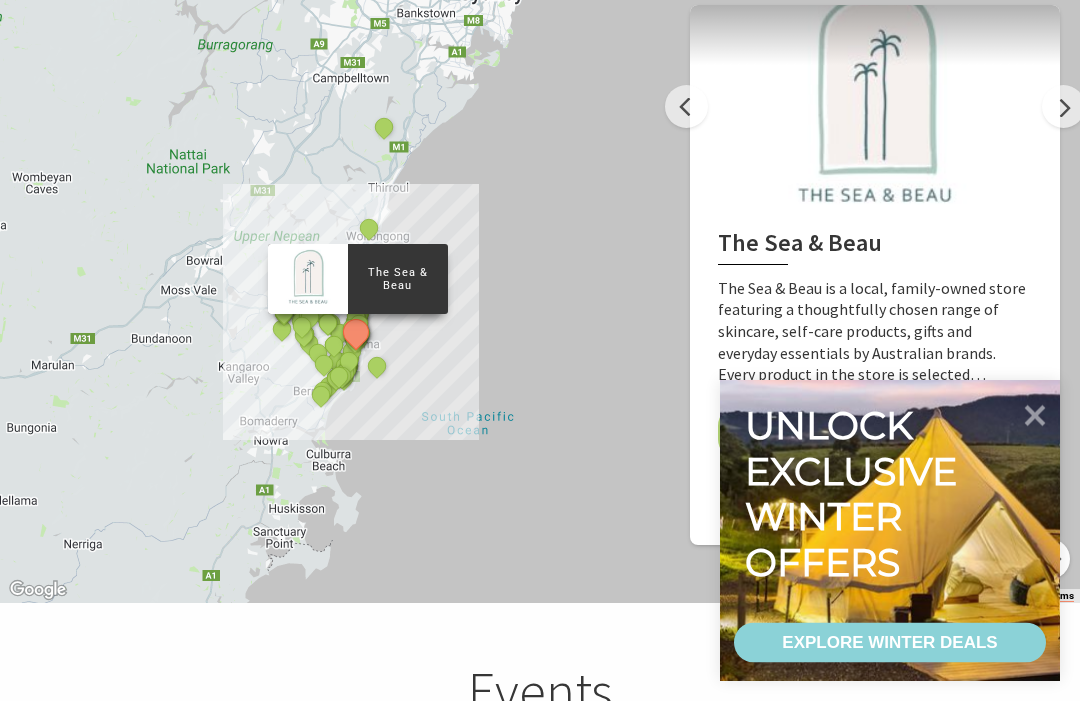 scroll, scrollTop: 4359, scrollLeft: 0, axis: vertical 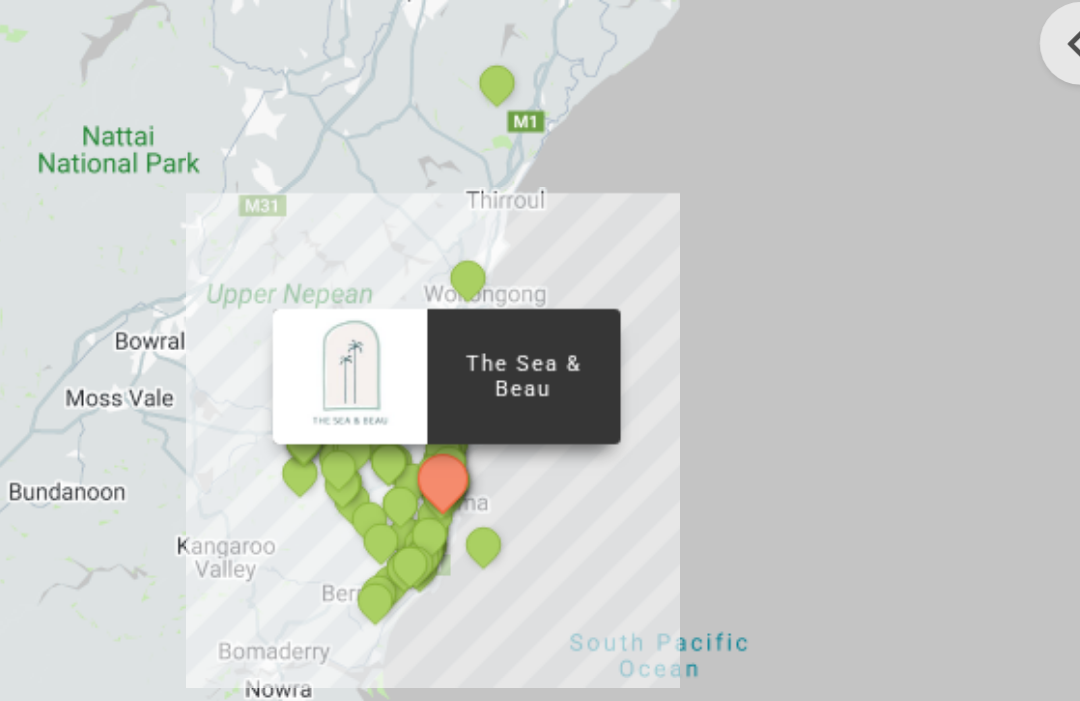 click on "The Sea & Beau Hoddles Track, Kiama Kiama Ceramic Art Studio - Teaching and Making Ceramics The Collective Beat - Kiama Siam Balance Float and Wellness The Lampshade Workroom Kerry Bruce Art Wellness & Recovery Haus Gerringong Heritage Museum Fern Street Gallery Emergence Yoga Kiama Andrew McPhail Art Willowvale Road Miss Zoe's School of Dance The Man Walk Budderoo National Park Barren Grounds picnic area Minnamurra River Minnamurra Beach Jamberoo Action Park Barren Grounds Nature Reserve Jamberoo Pool Sara Handmade Jewellery Norfolk & Co Gerringong Bombo Clothing Co 34 Degrees South Trading Company Sevenmarks Gallery Shellharbour Wild Soul Clay Studios Soul Revival Spa The Studio Kiama Gerringong Headland Cathedral Rocks, Kiama Downs Candle and Diffuser Workshop Nellies Glen picnic area Illawarra Fly Treetop Adventures Jerrara Wetlands Continental Ocean Pool Kiama Blowhole Point Ocean Pool Boat Harbour Ocean Pool, Gerringong South Werri (Ourie) Ocean Pool, Gerringong Kiama Heritage Walk Kiama Tennis Club" at bounding box center [540, 245] 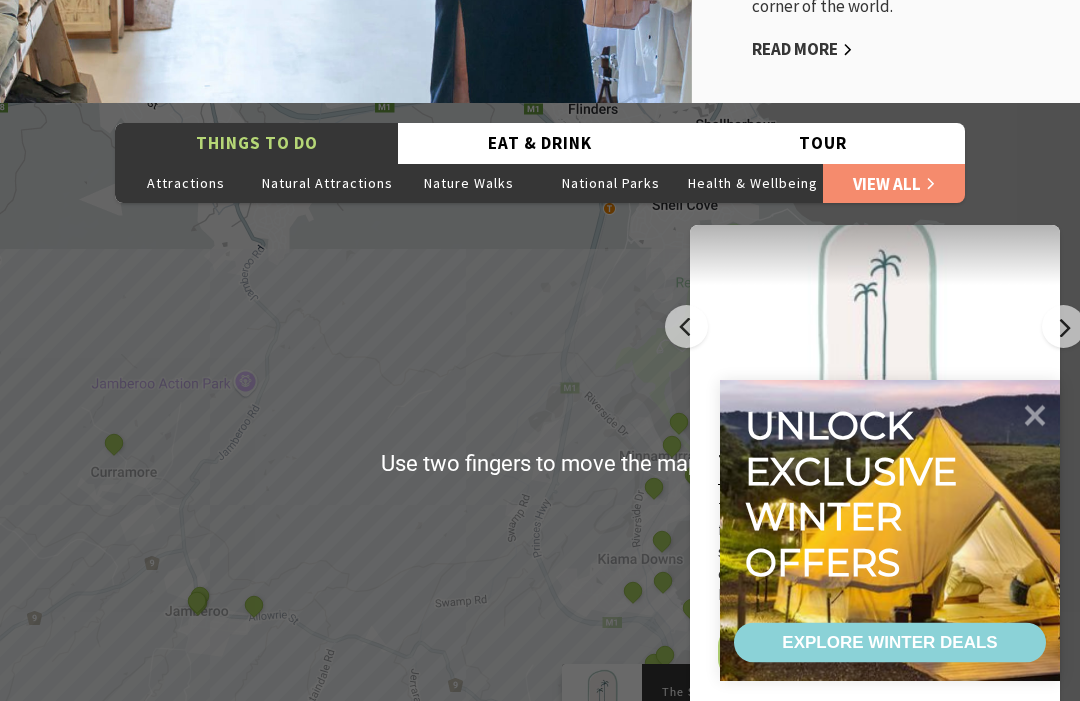 scroll, scrollTop: 4141, scrollLeft: 0, axis: vertical 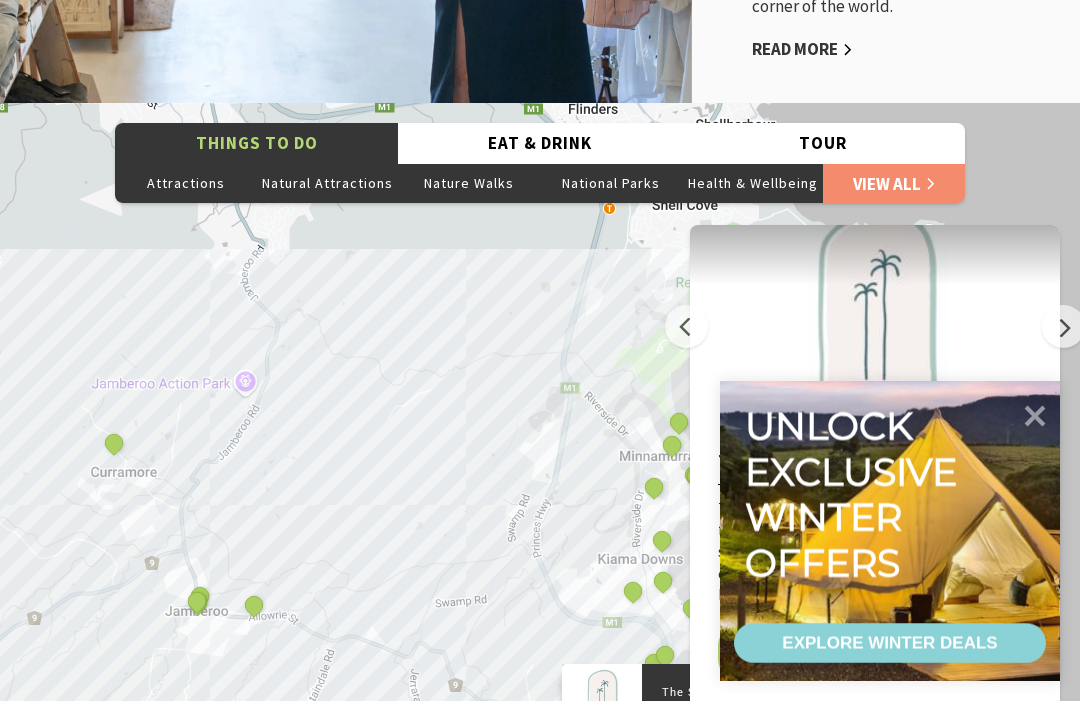 click on "The Sea & Beau Hoddles Track, Kiama Kiama Ceramic Art Studio - Teaching and Making Ceramics The Collective Beat - Kiama Siam Balance Float and Wellness The Lampshade Workroom Kerry Bruce Art Wellness & Recovery Haus Gerringong Heritage Museum Fern Street Gallery Emergence Yoga Kiama Andrew McPhail Art Willowvale Road Miss Zoe's School of Dance The Man Walk Budderoo National Park Barren Grounds picnic area Minnamurra River Minnamurra Beach Jamberoo Action Park Barren Grounds Nature Reserve Jamberoo Pool Sara Handmade Jewellery Norfolk & Co Gerringong Bombo Clothing Co 34 Degrees South Trading Company Sevenmarks Gallery Shellharbour Wild Soul Clay Studios Soul Revival Spa The Studio Kiama Gerringong Headland Cathedral Rocks, Kiama Downs Candle and Diffuser Workshop Nellies Glen picnic area Illawarra Fly Treetop Adventures Jerrara Wetlands Continental Ocean Pool Kiama Blowhole Point Ocean Pool Boat Harbour Ocean Pool, Gerringong South Werri (Ourie) Ocean Pool, Gerringong Kiama Heritage Walk Kiama Tennis Club" at bounding box center (540, 463) 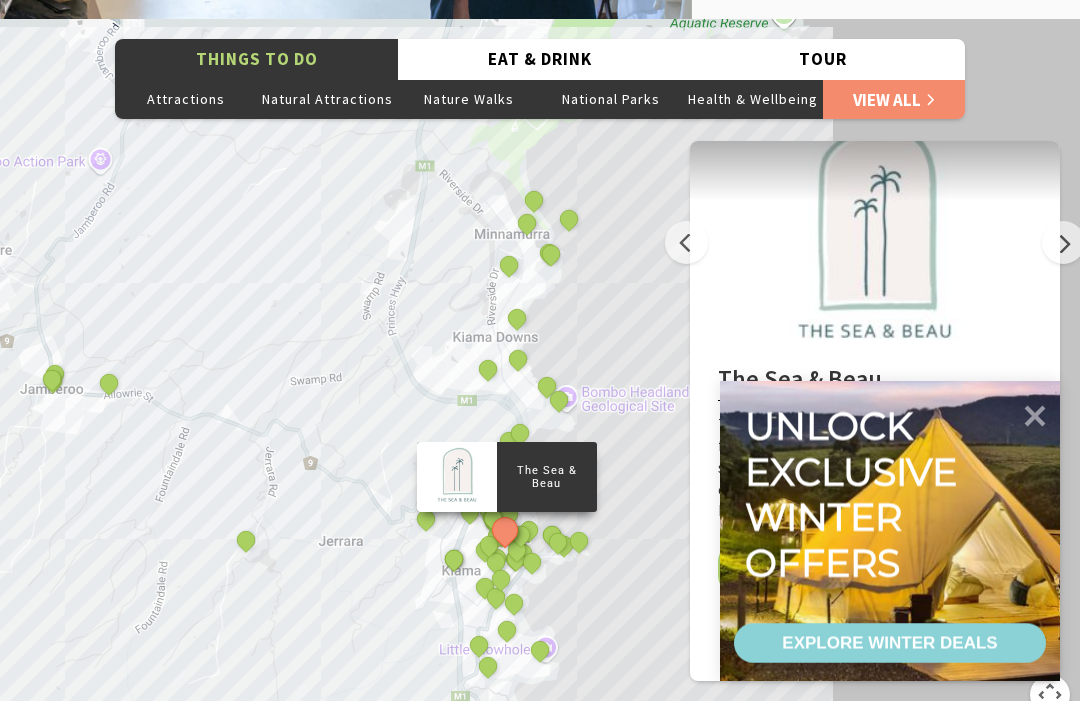 scroll, scrollTop: 4224, scrollLeft: 0, axis: vertical 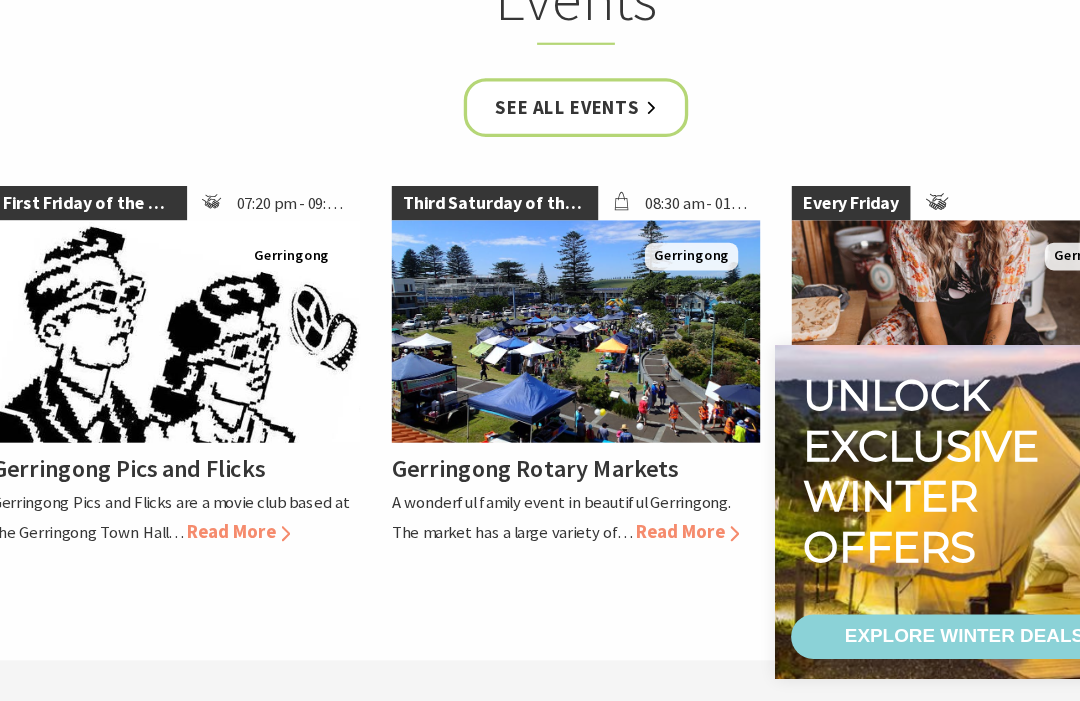 click on "Read More" at bounding box center (640, 548) 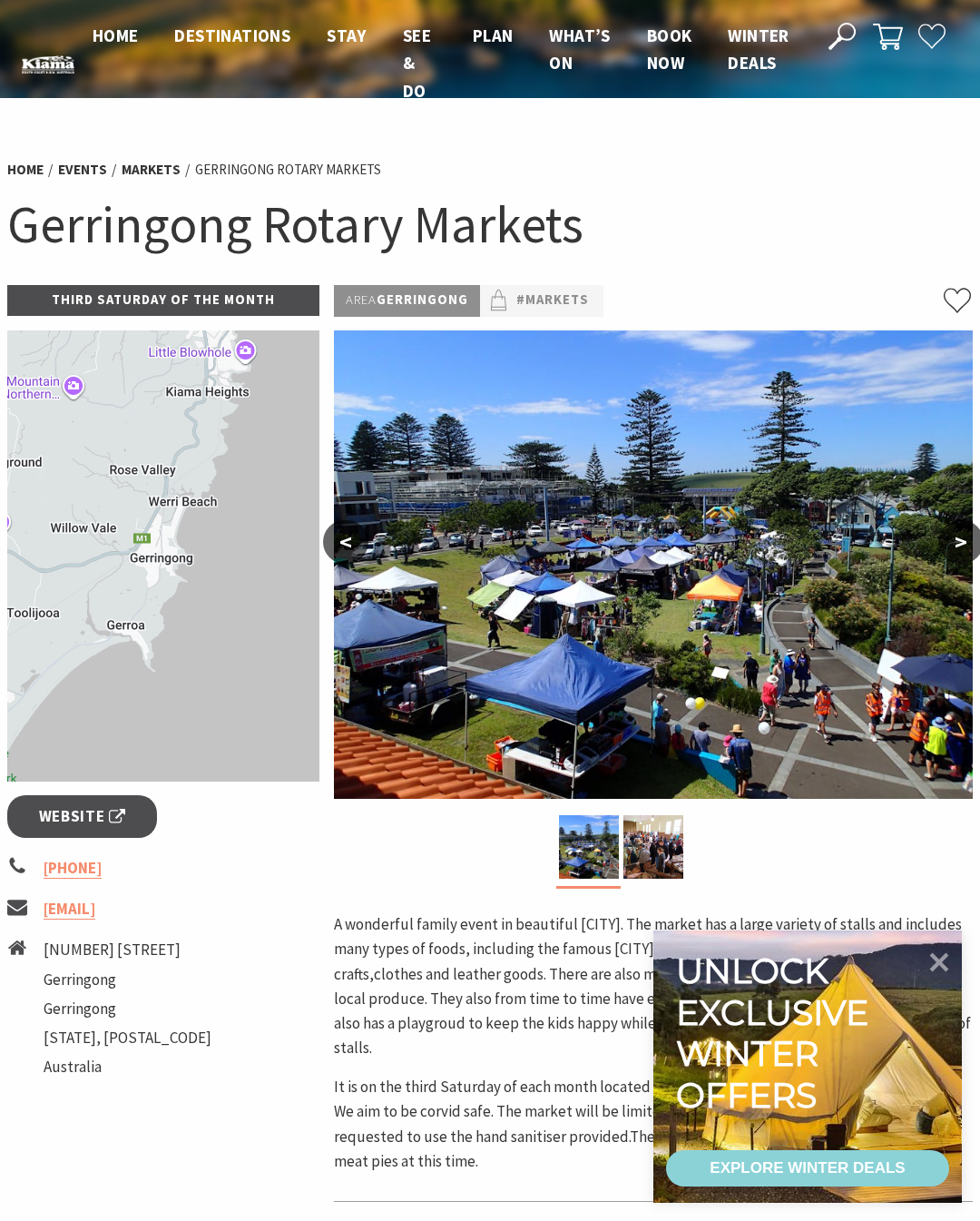 scroll, scrollTop: 0, scrollLeft: 0, axis: both 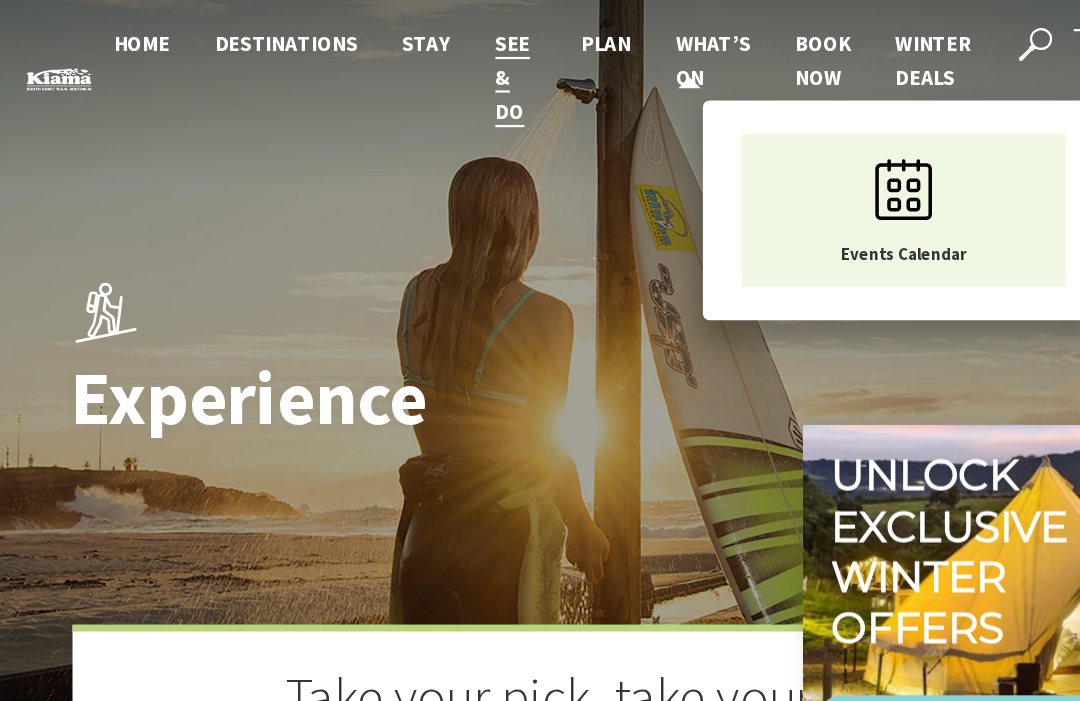 click on "What’s On" at bounding box center [638, 54] 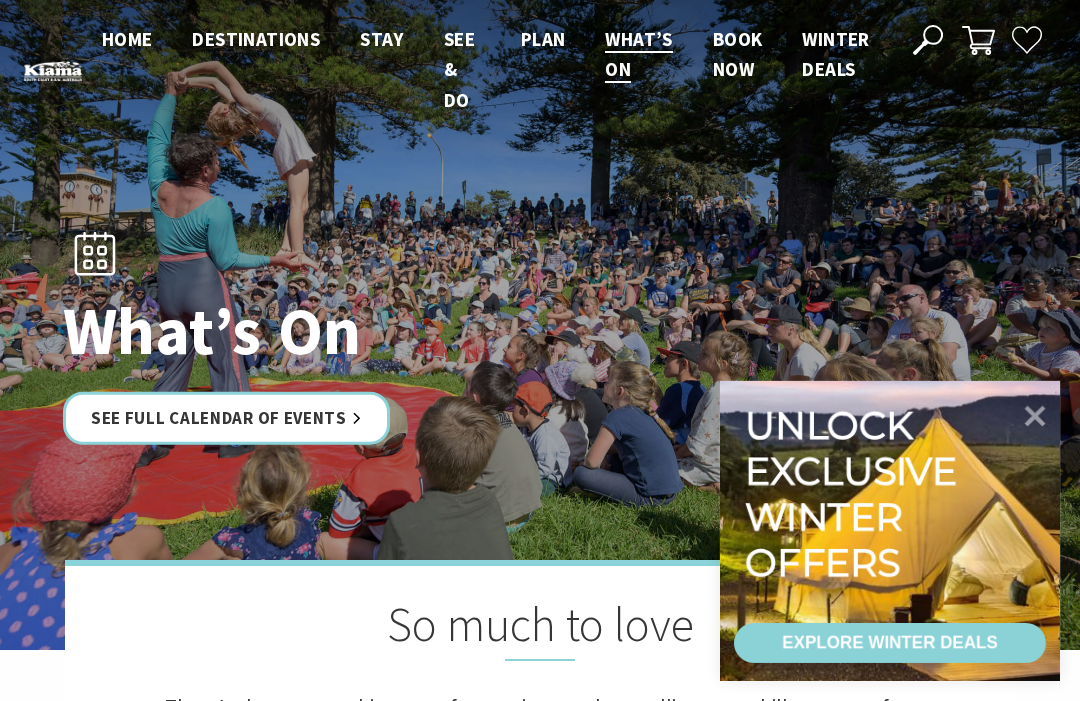 scroll, scrollTop: 0, scrollLeft: 0, axis: both 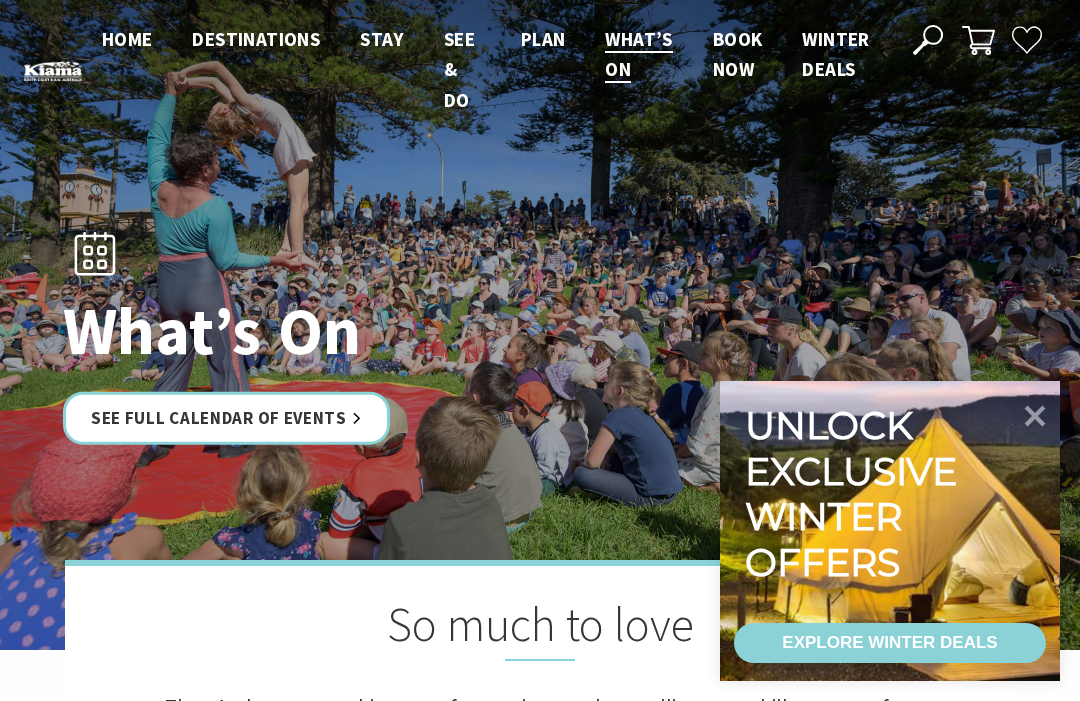 click on "Winter Deals" at bounding box center [835, 54] 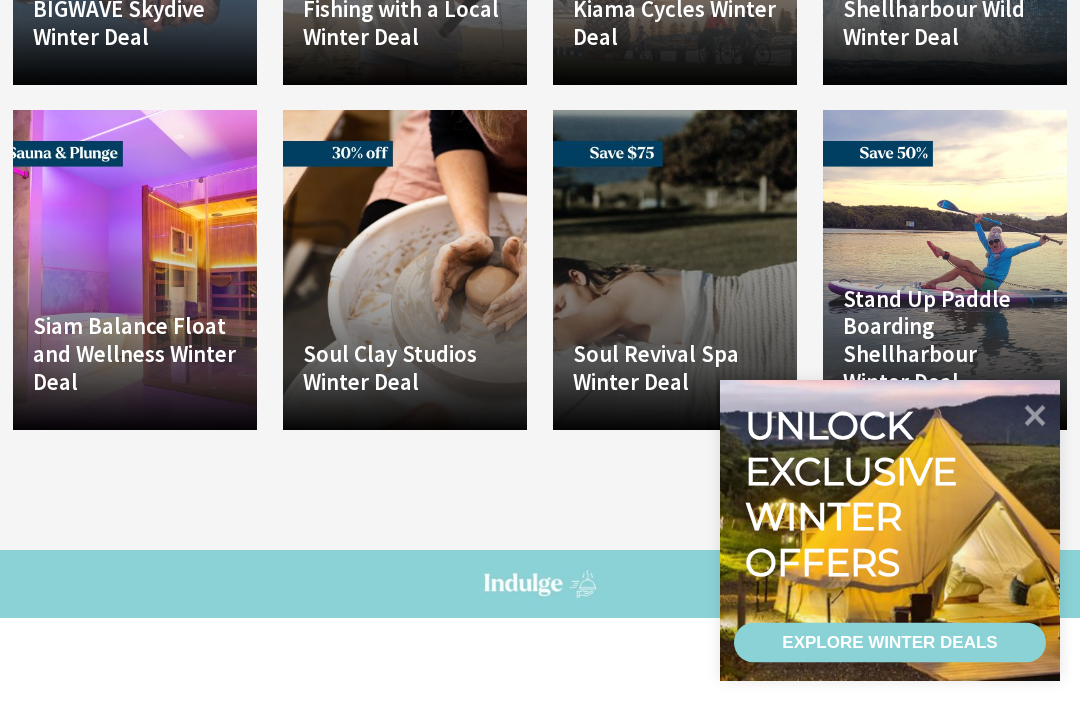 scroll, scrollTop: 1549, scrollLeft: 0, axis: vertical 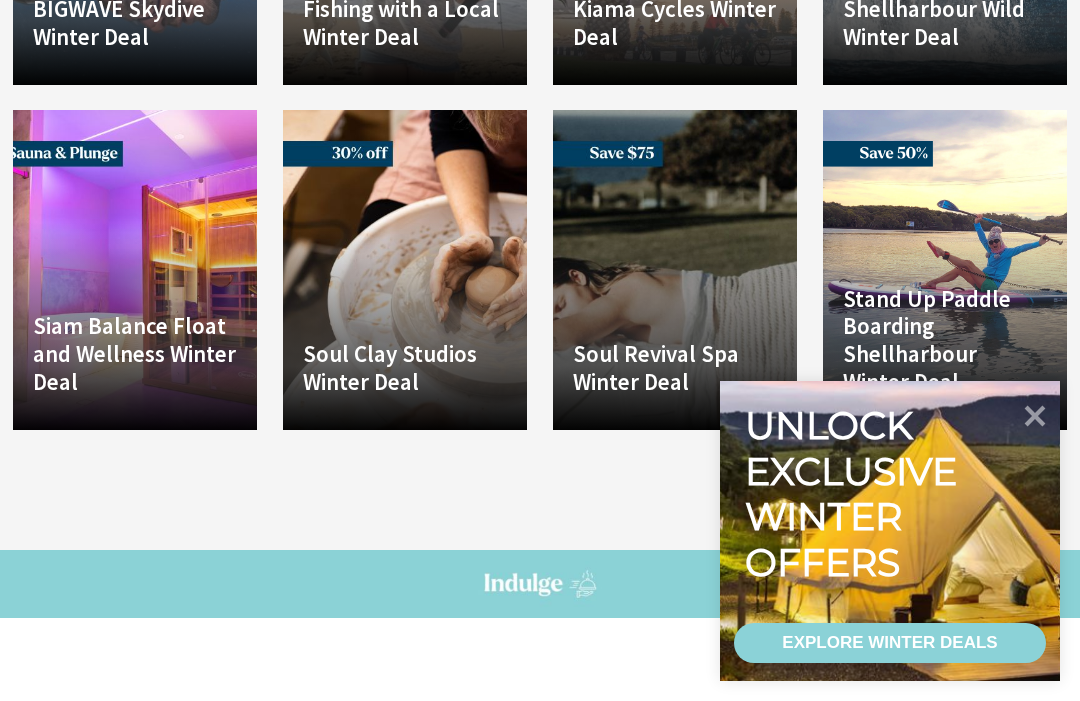 click on "Unlock exclusive winter offers" at bounding box center (855, 494) 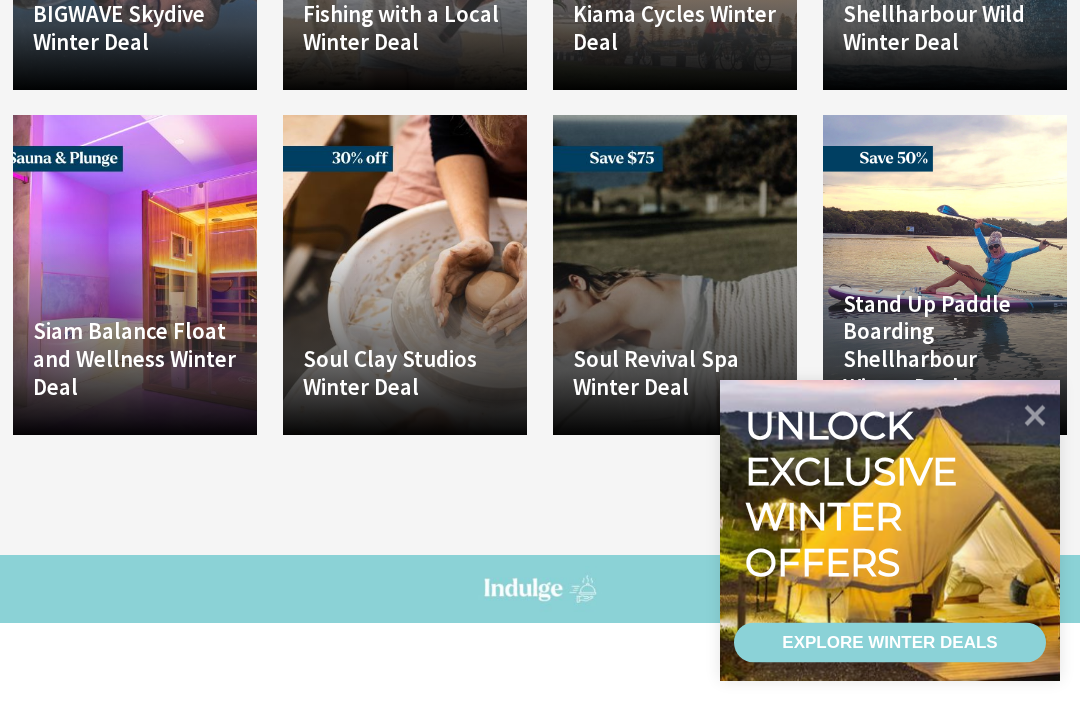 scroll, scrollTop: 1544, scrollLeft: 0, axis: vertical 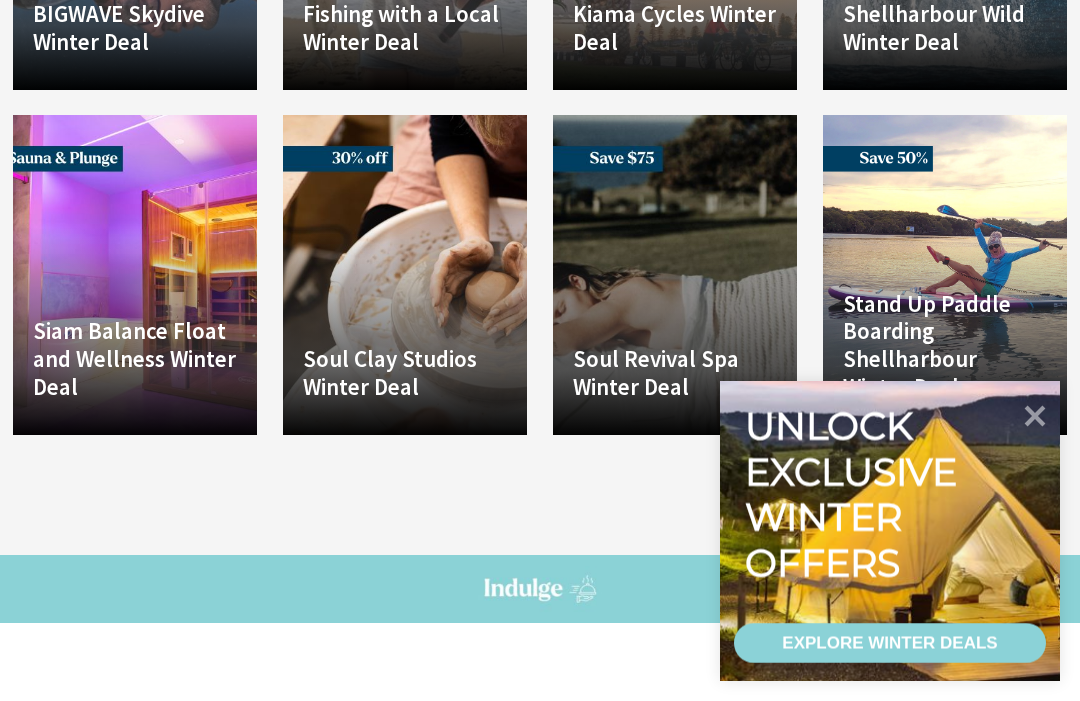 click on "EXPLORE WINTER DEALS" at bounding box center [889, 643] 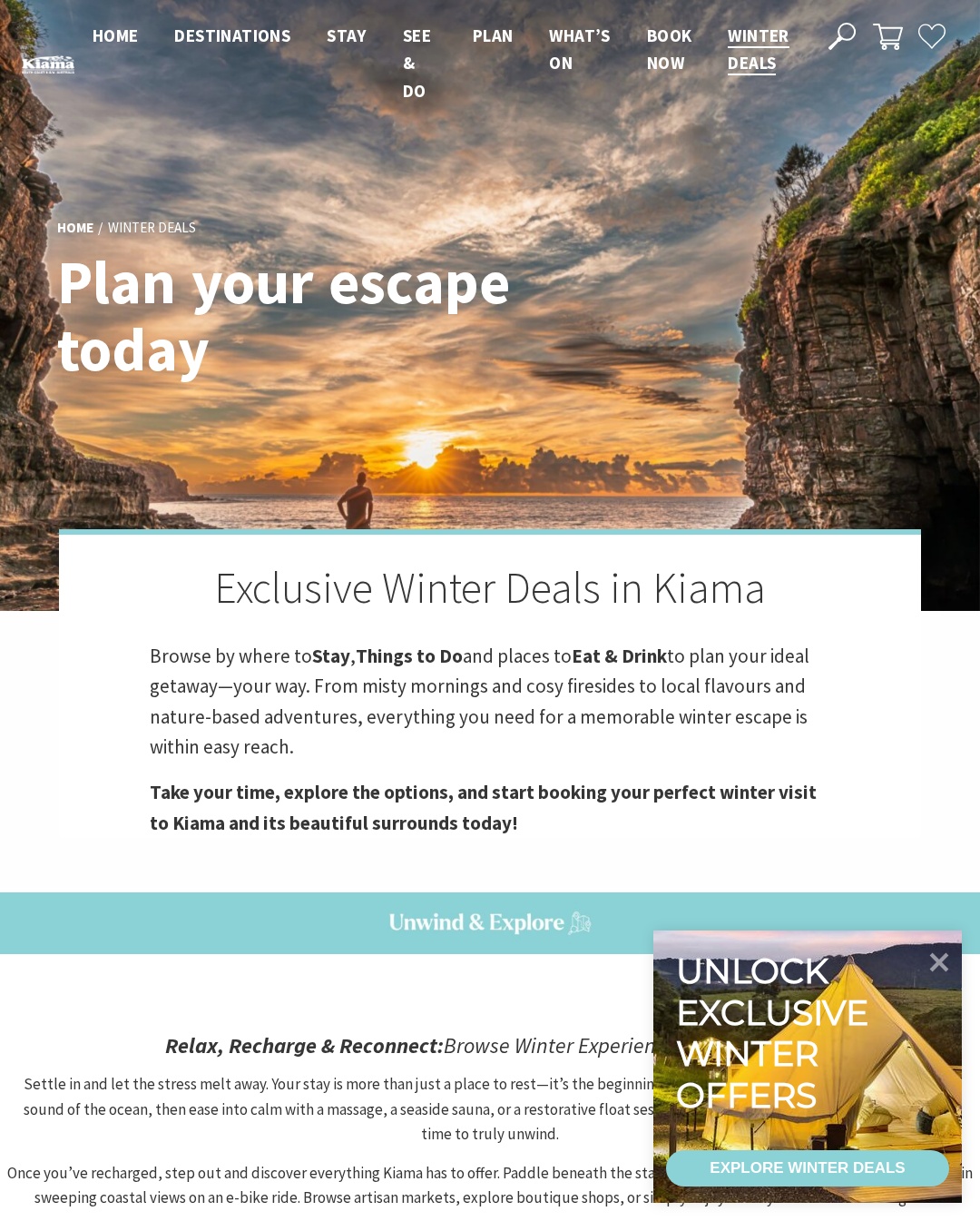 scroll, scrollTop: 0, scrollLeft: 0, axis: both 